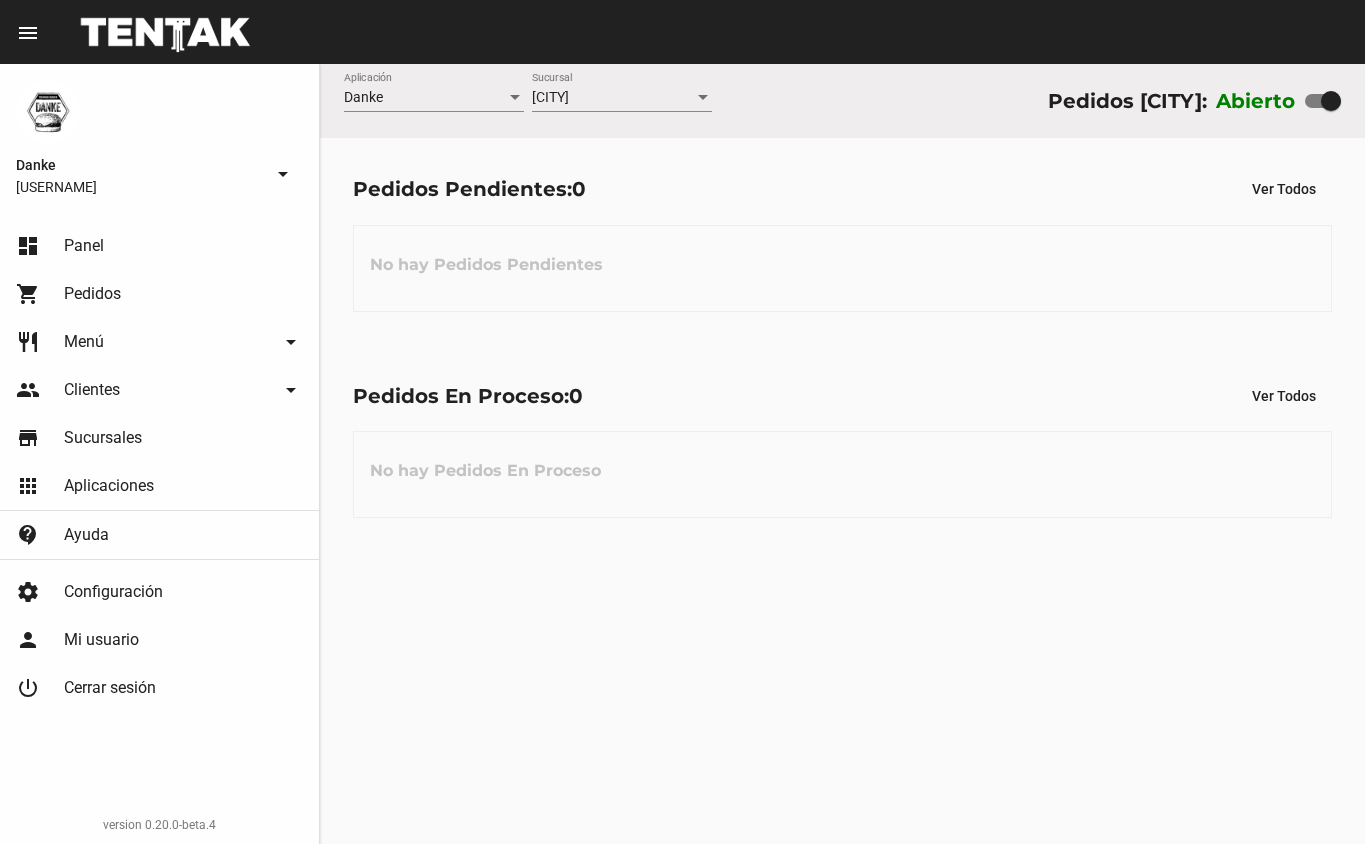 scroll, scrollTop: 0, scrollLeft: 0, axis: both 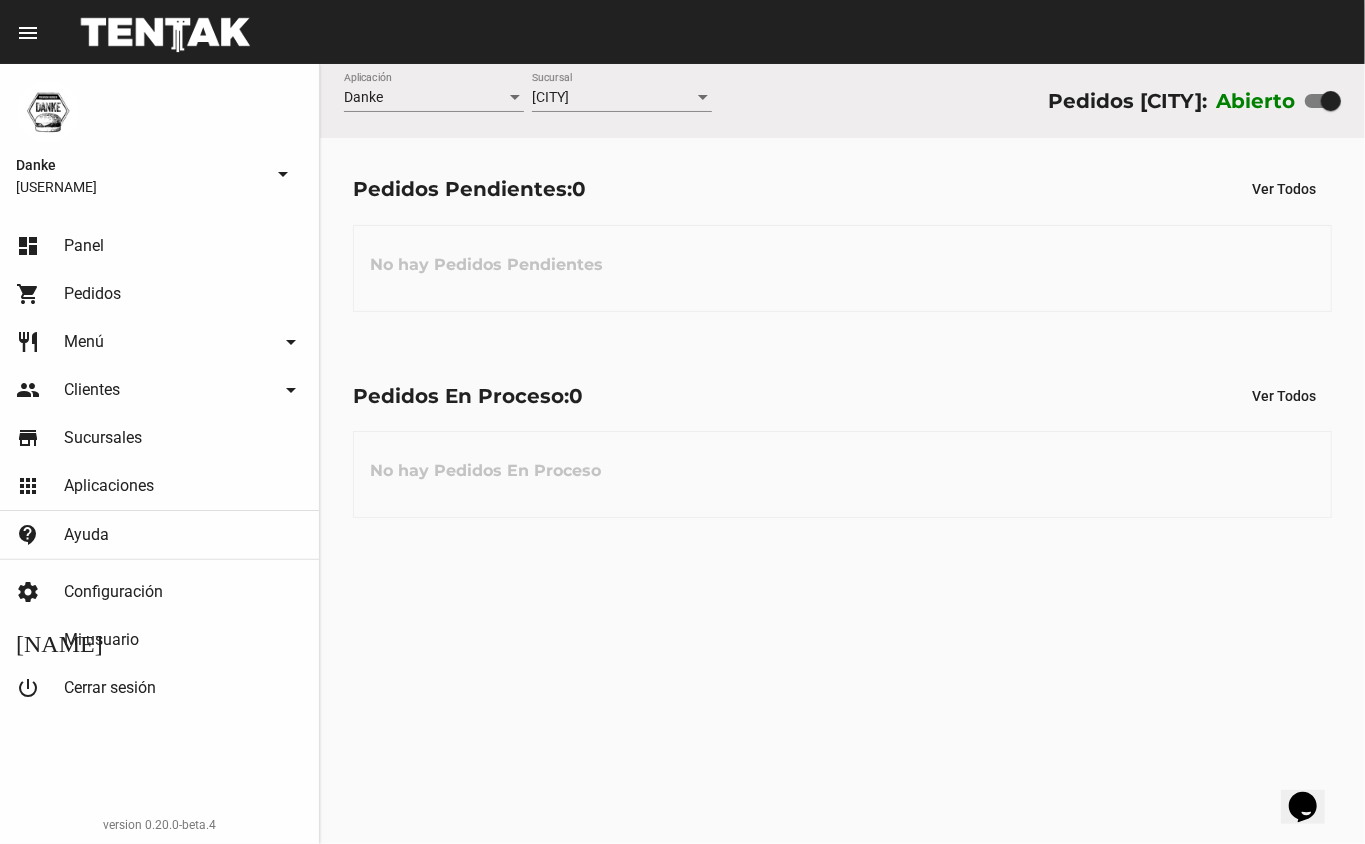 click on "No hay Pedidos Pendientes" 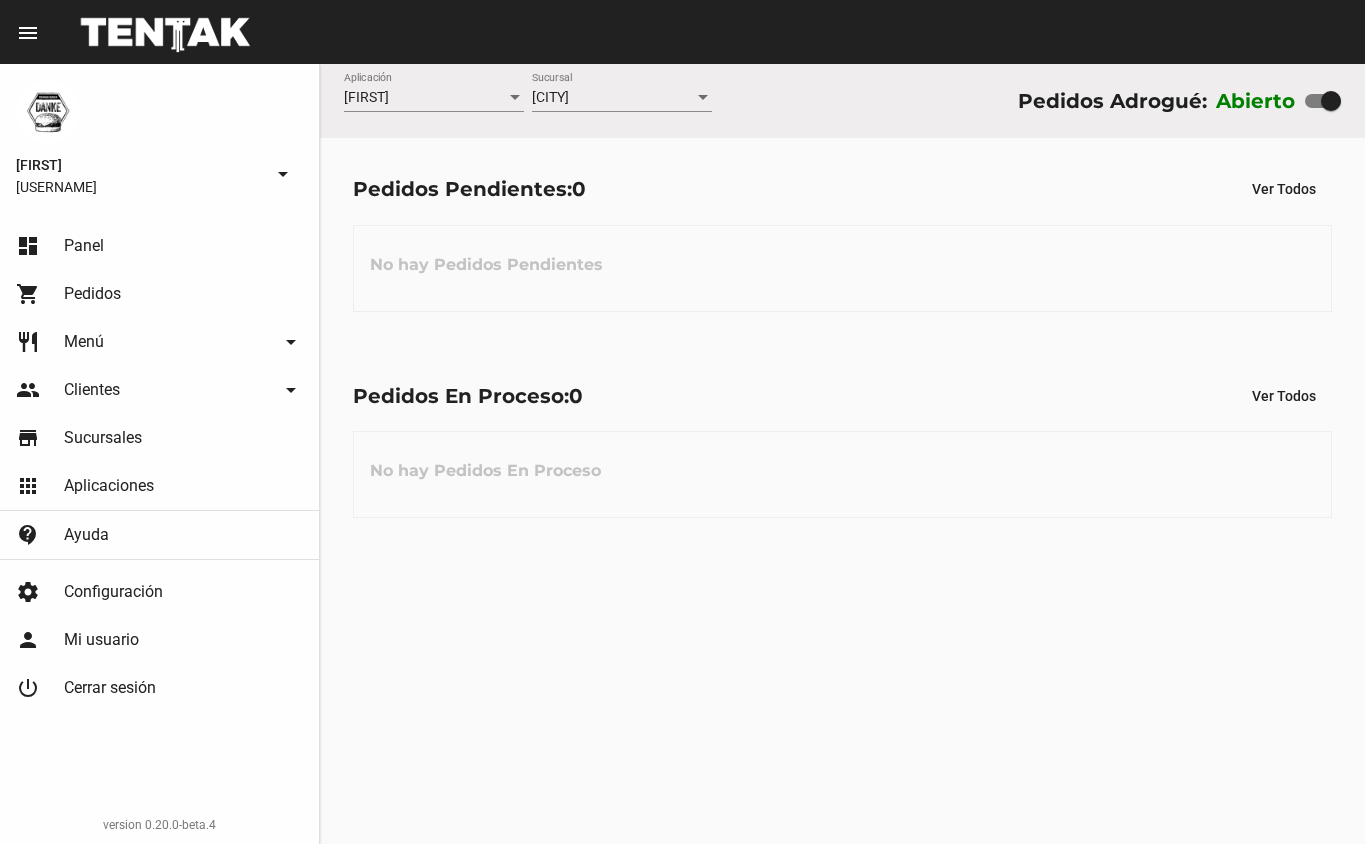 scroll, scrollTop: 0, scrollLeft: 0, axis: both 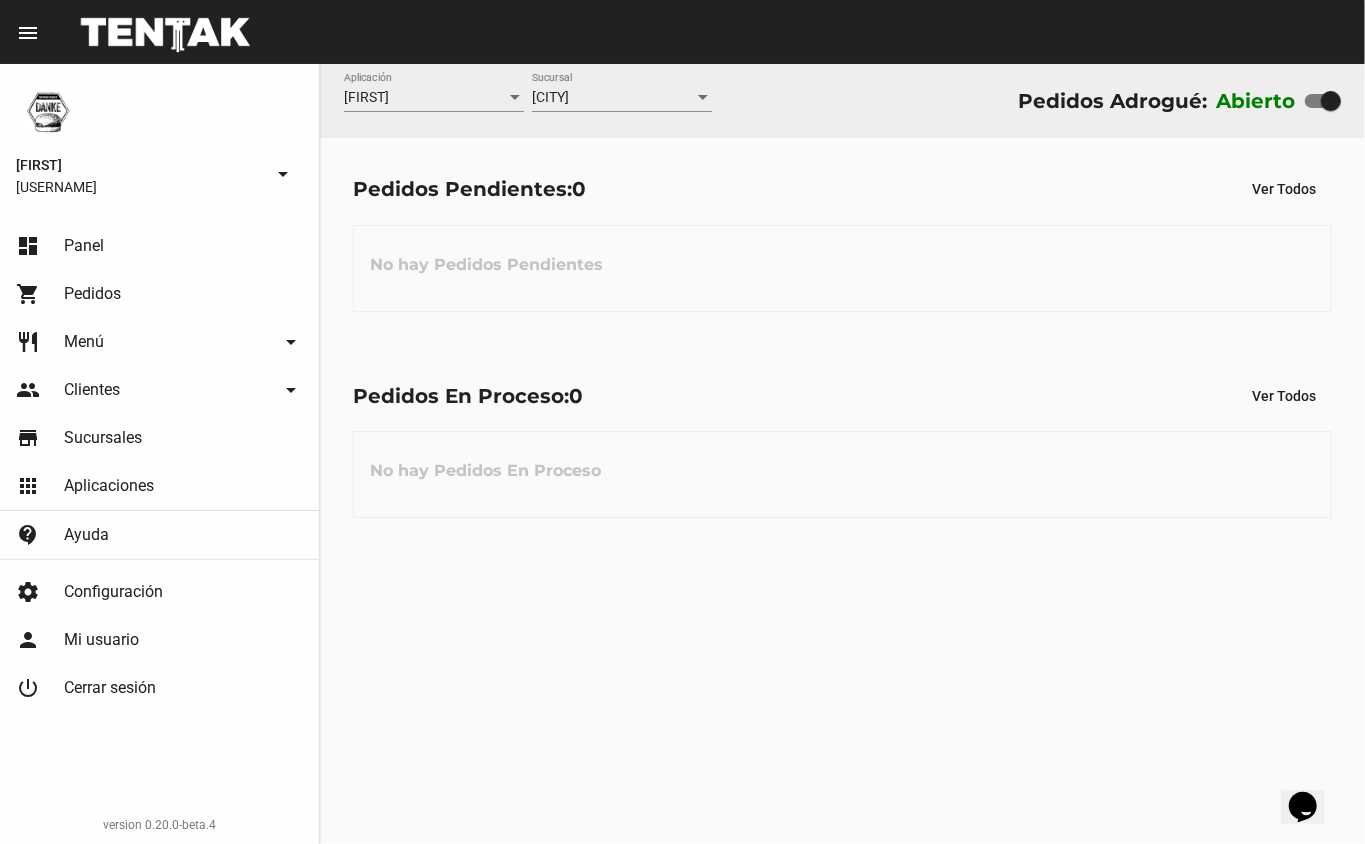 click on "Pedidos Pendientes:  0 Ver Todos No hay Pedidos Pendientes" 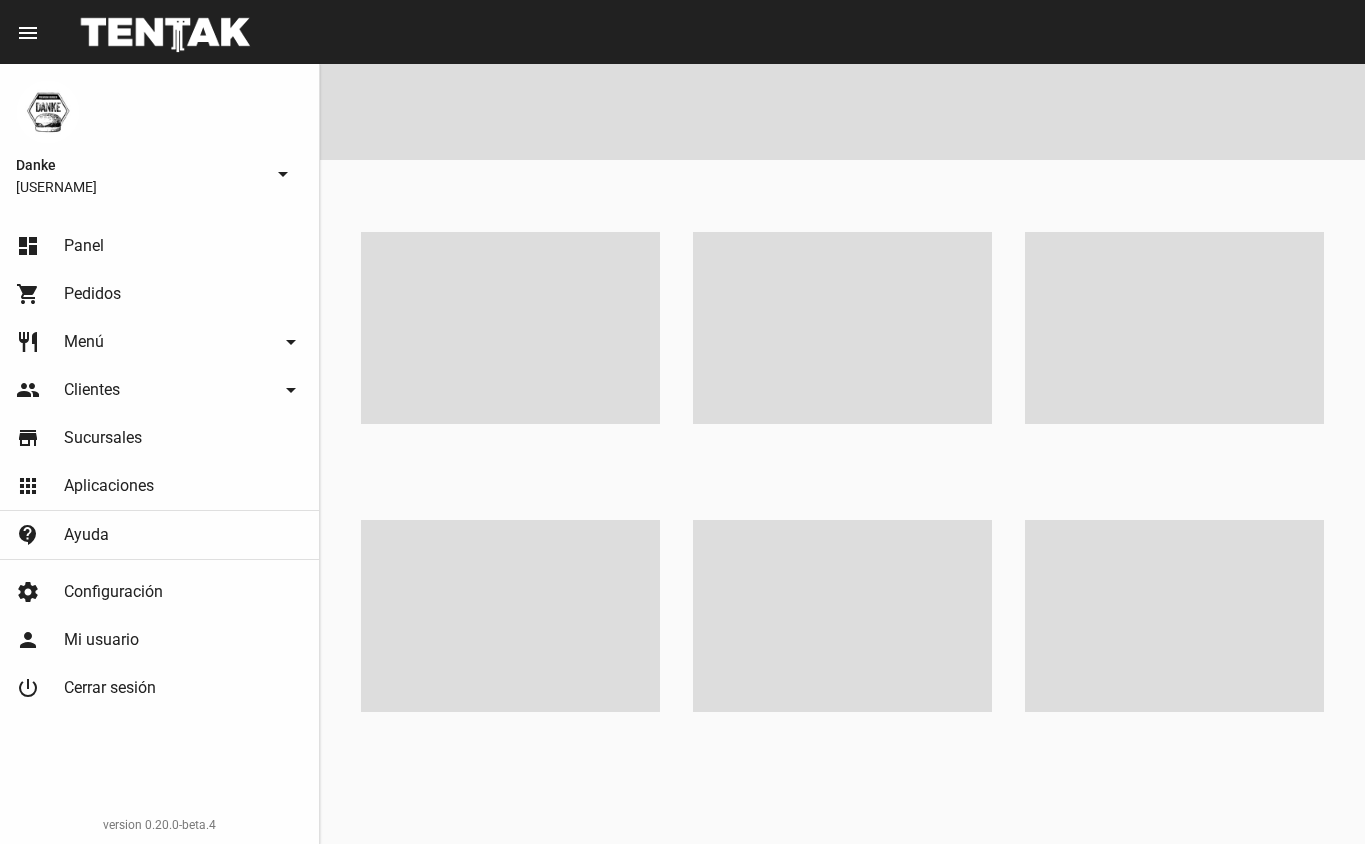 scroll, scrollTop: 0, scrollLeft: 0, axis: both 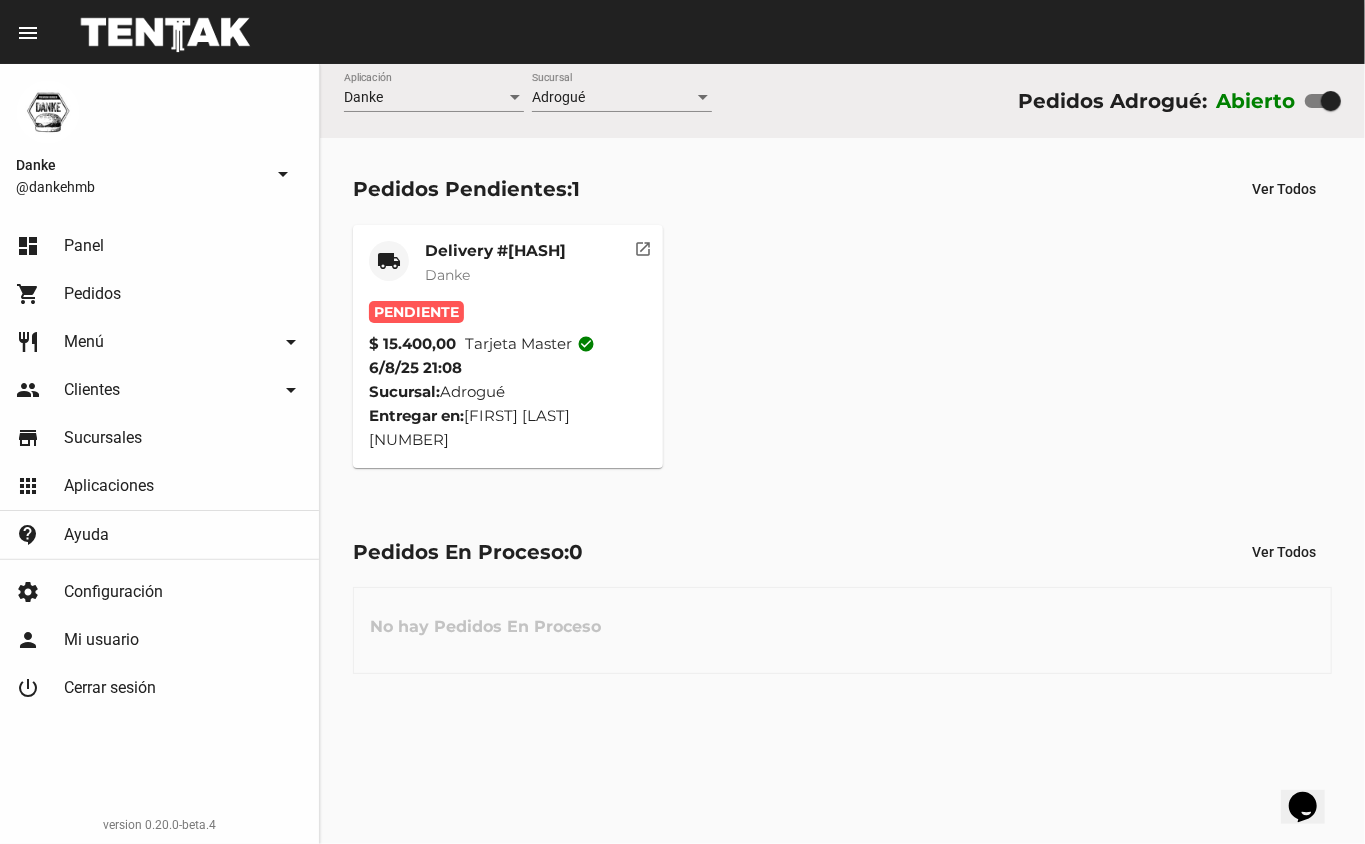 click on "Delivery #055FA533 Danke" 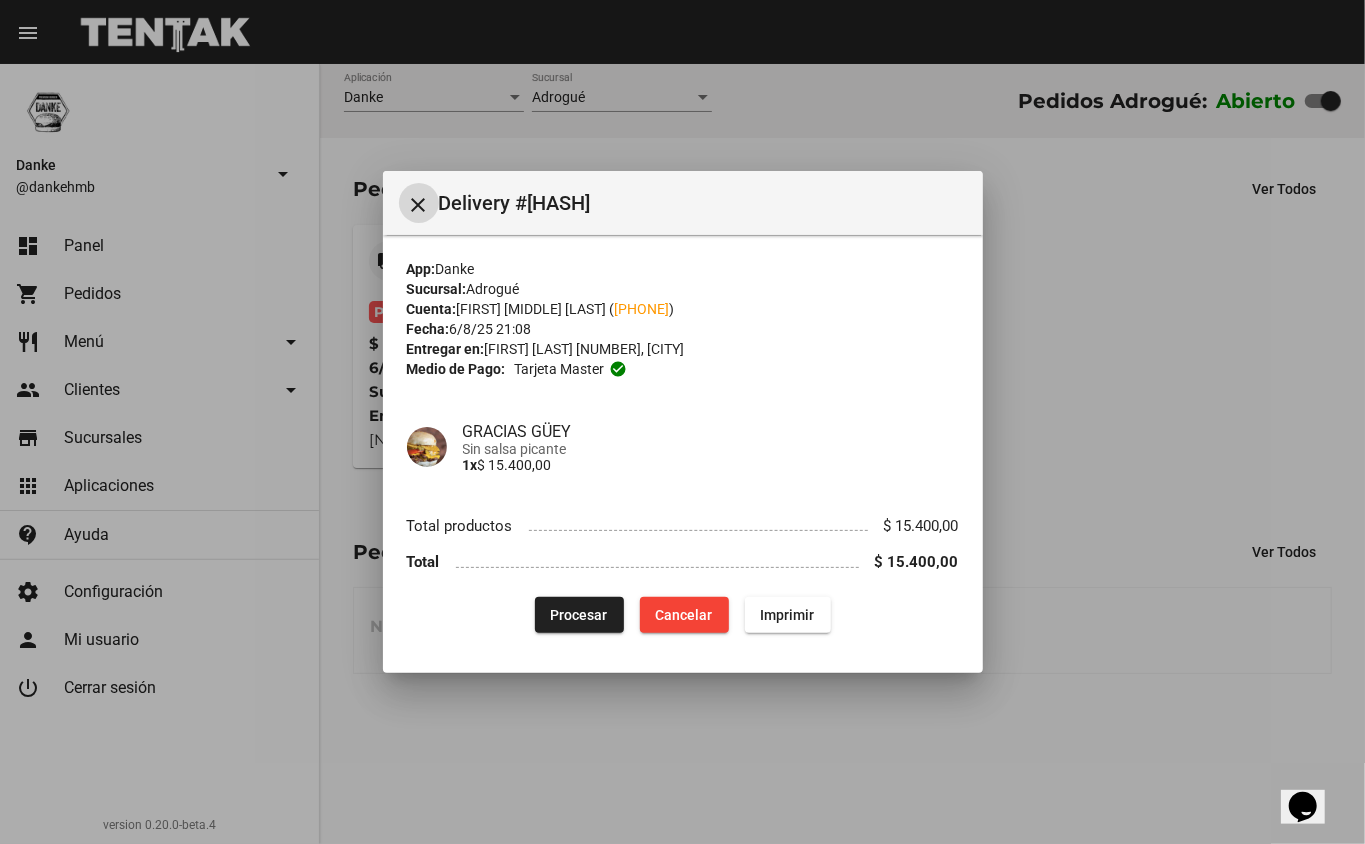 type 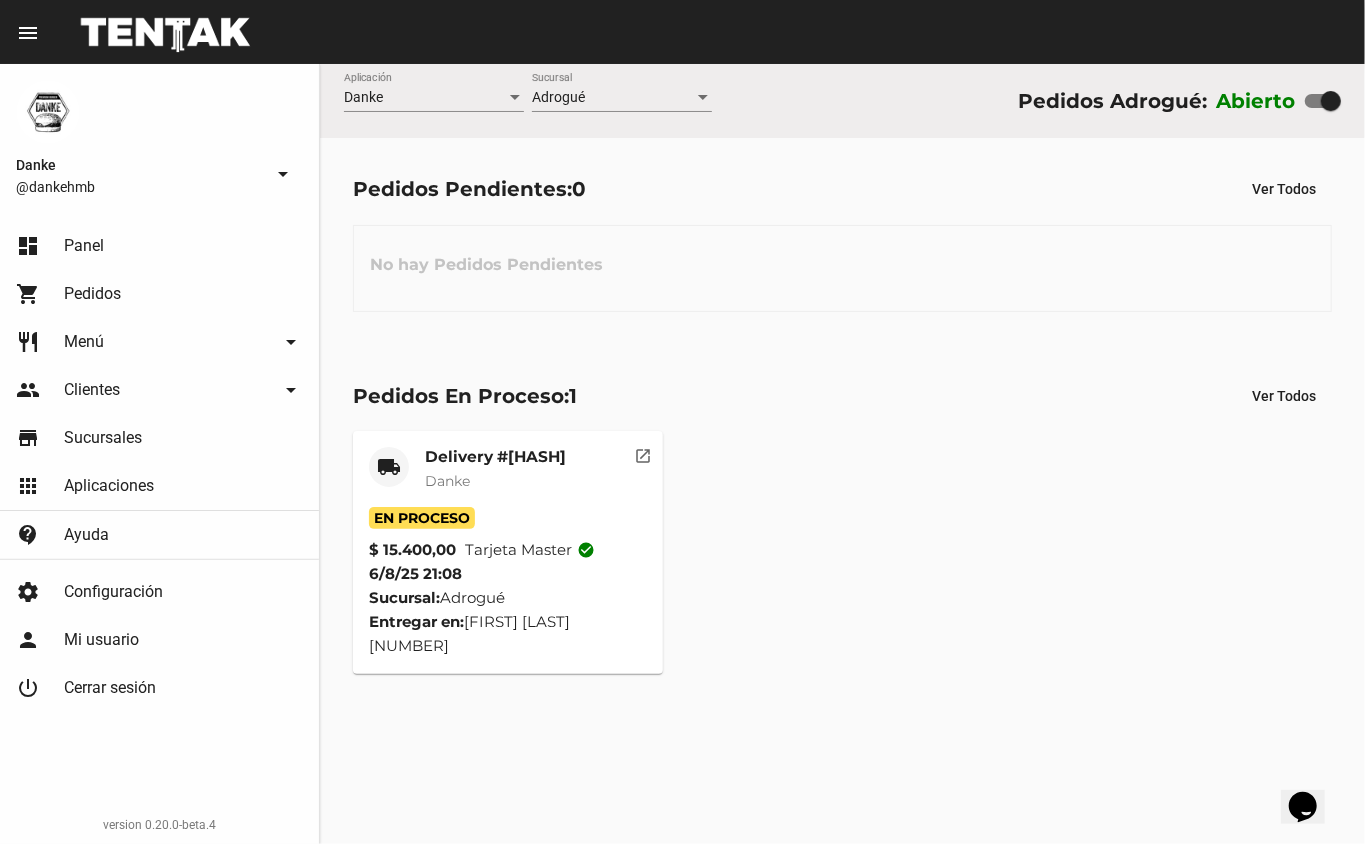click on "Pedidos Pendientes:  0 Ver Todos" 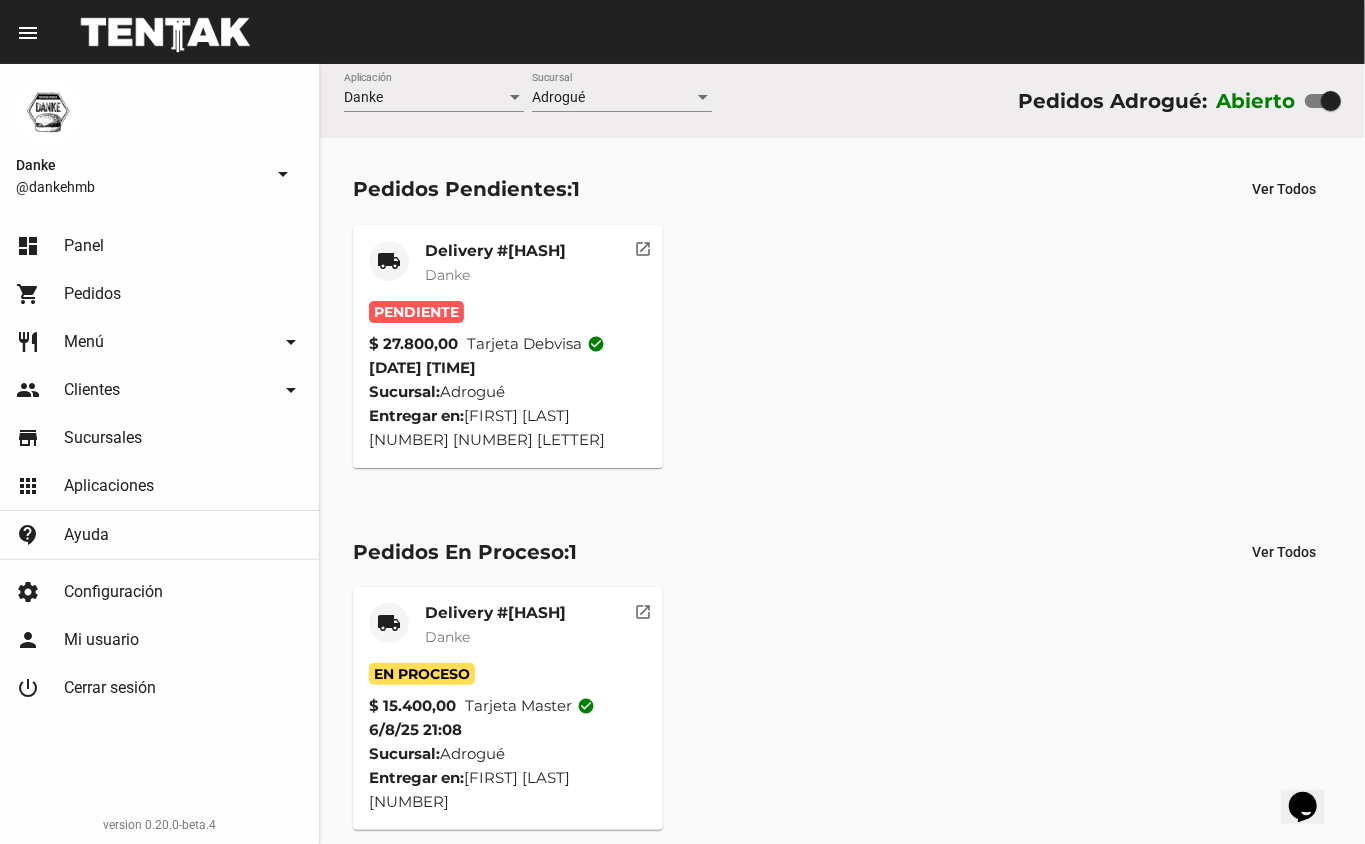 click on "Danke" 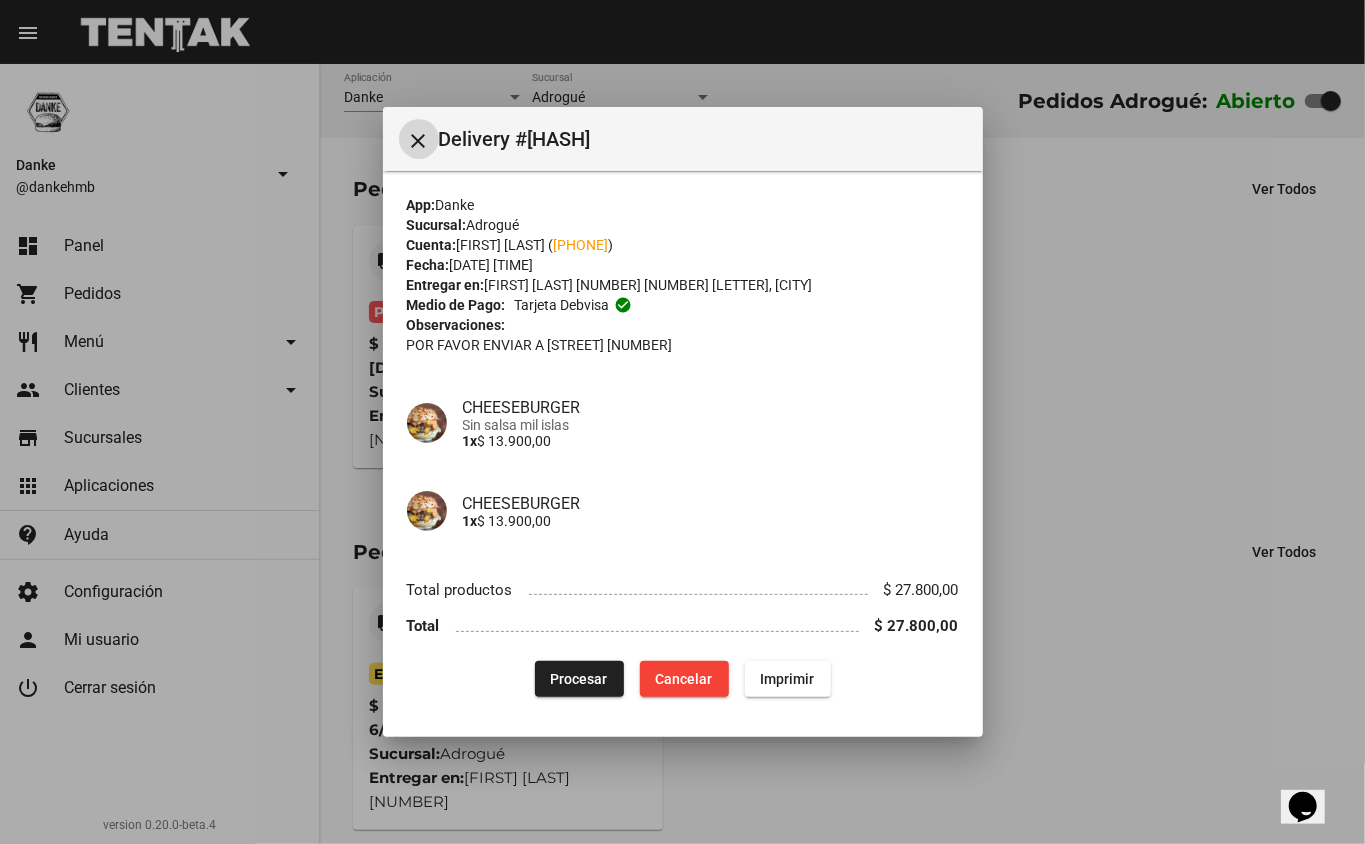 type 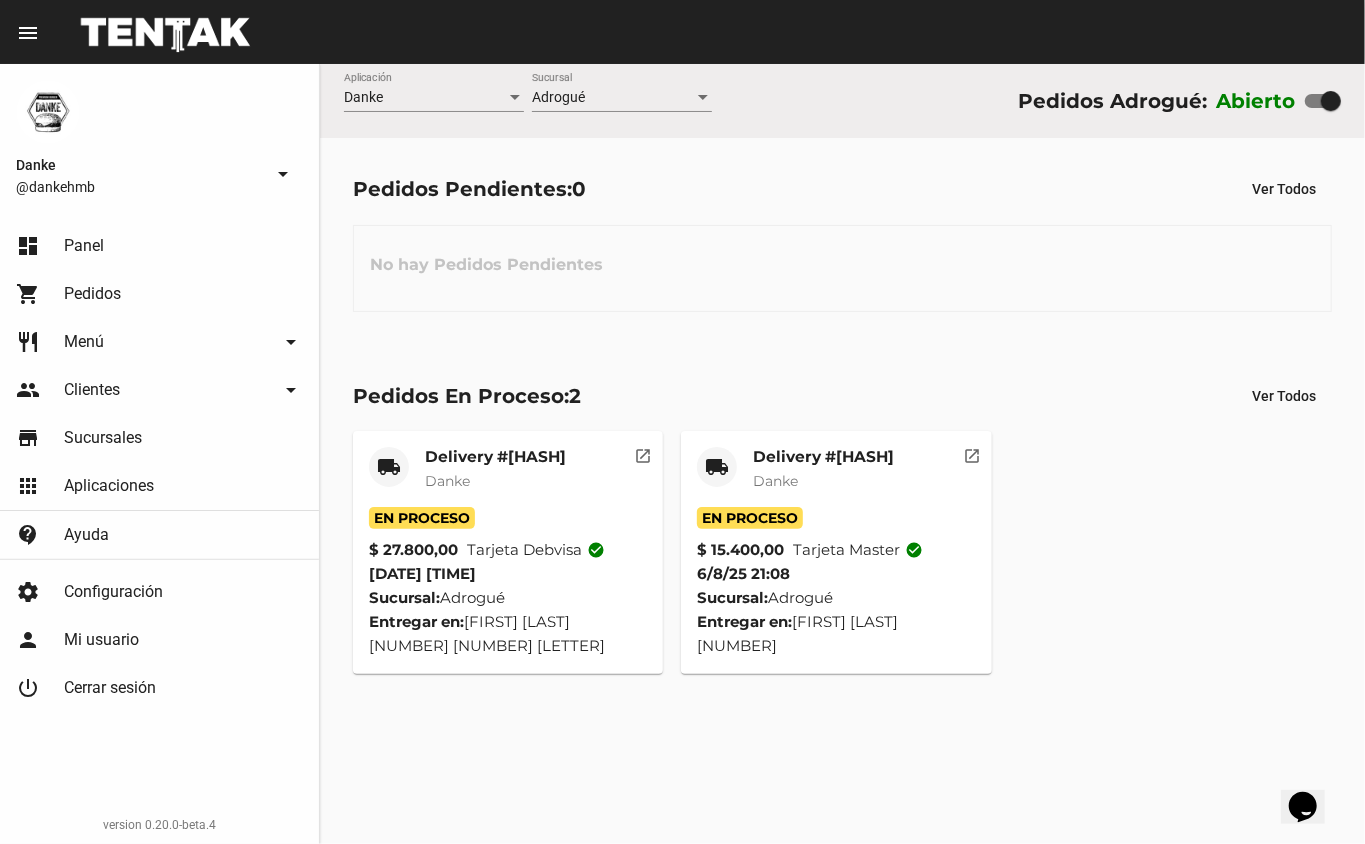 click on "Danke" 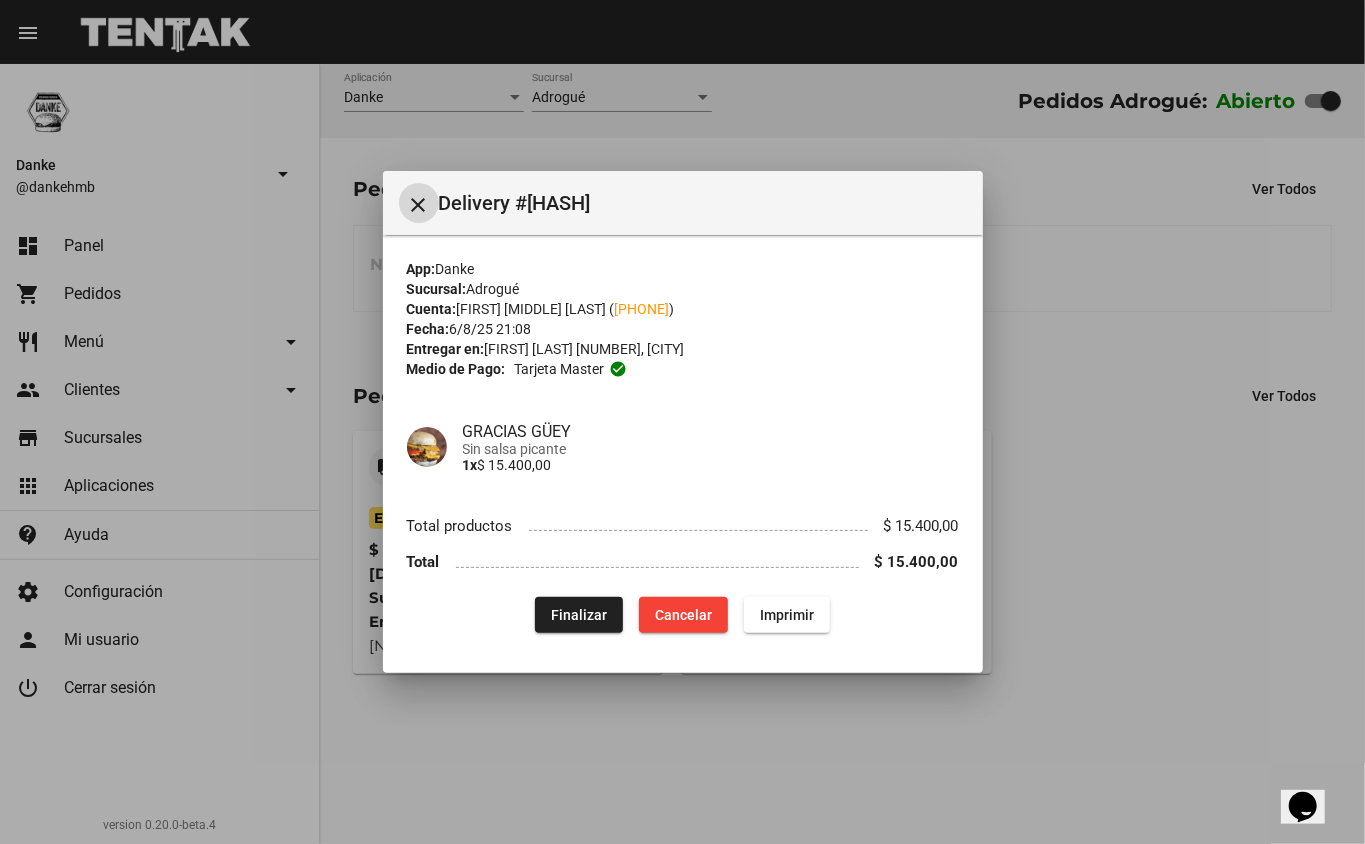 click on "Finalizar" 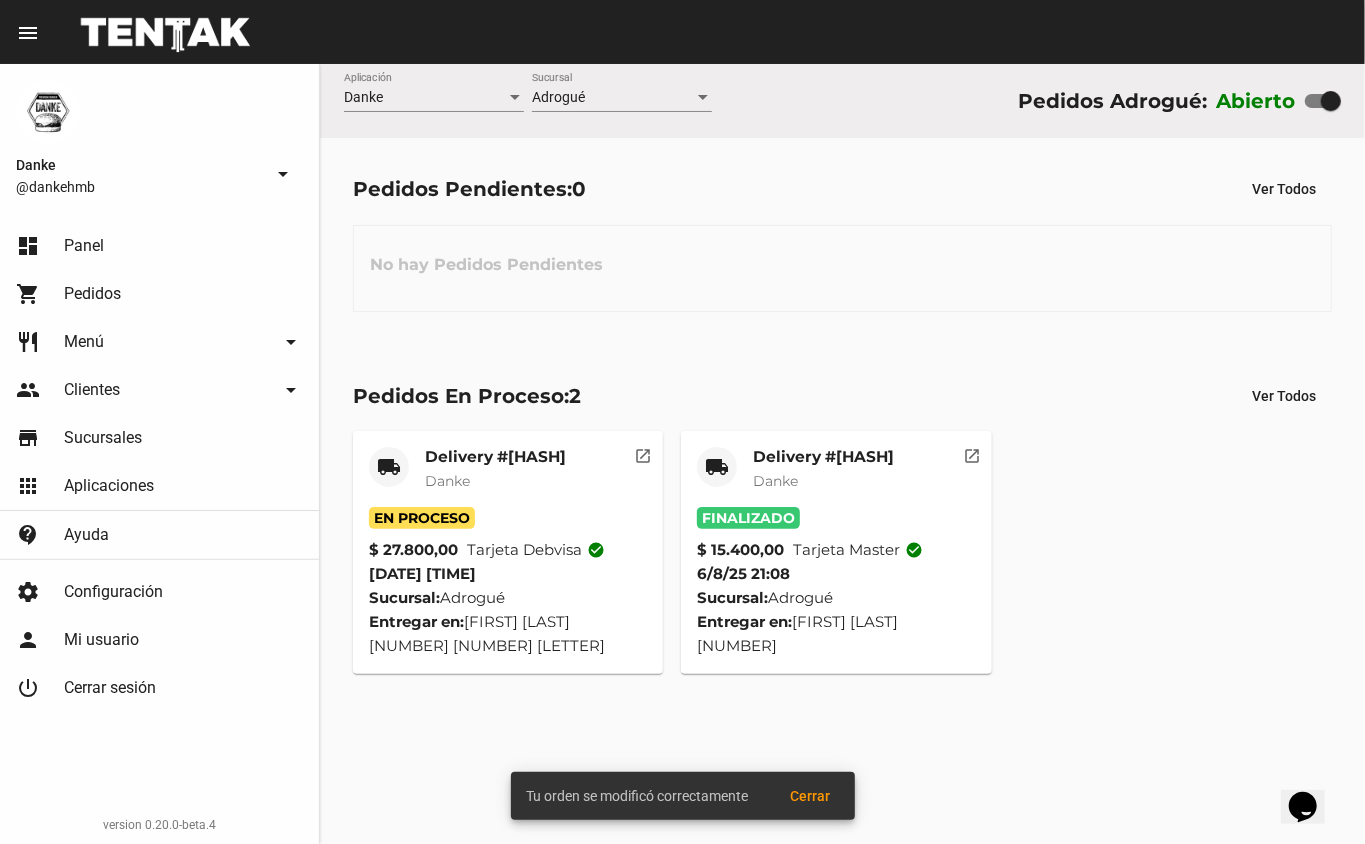click on "local_shipping Delivery #4C2255D3 Danke En Proceso $ 27.800,00 Tarjeta debvisa check_circle 6/8/25 21:18 Sucursal:  Adrogué  Entregar en:  Jorge Santiago Bynnon 1470 2 E  open_in_new local_shipping Delivery #055FA533 Danke Finalizado $ 15.400,00 Tarjeta master check_circle 6/8/25 21:08 Sucursal:  Adrogué  Entregar en:  Bartolomé Cerretti 939   open_in_new" 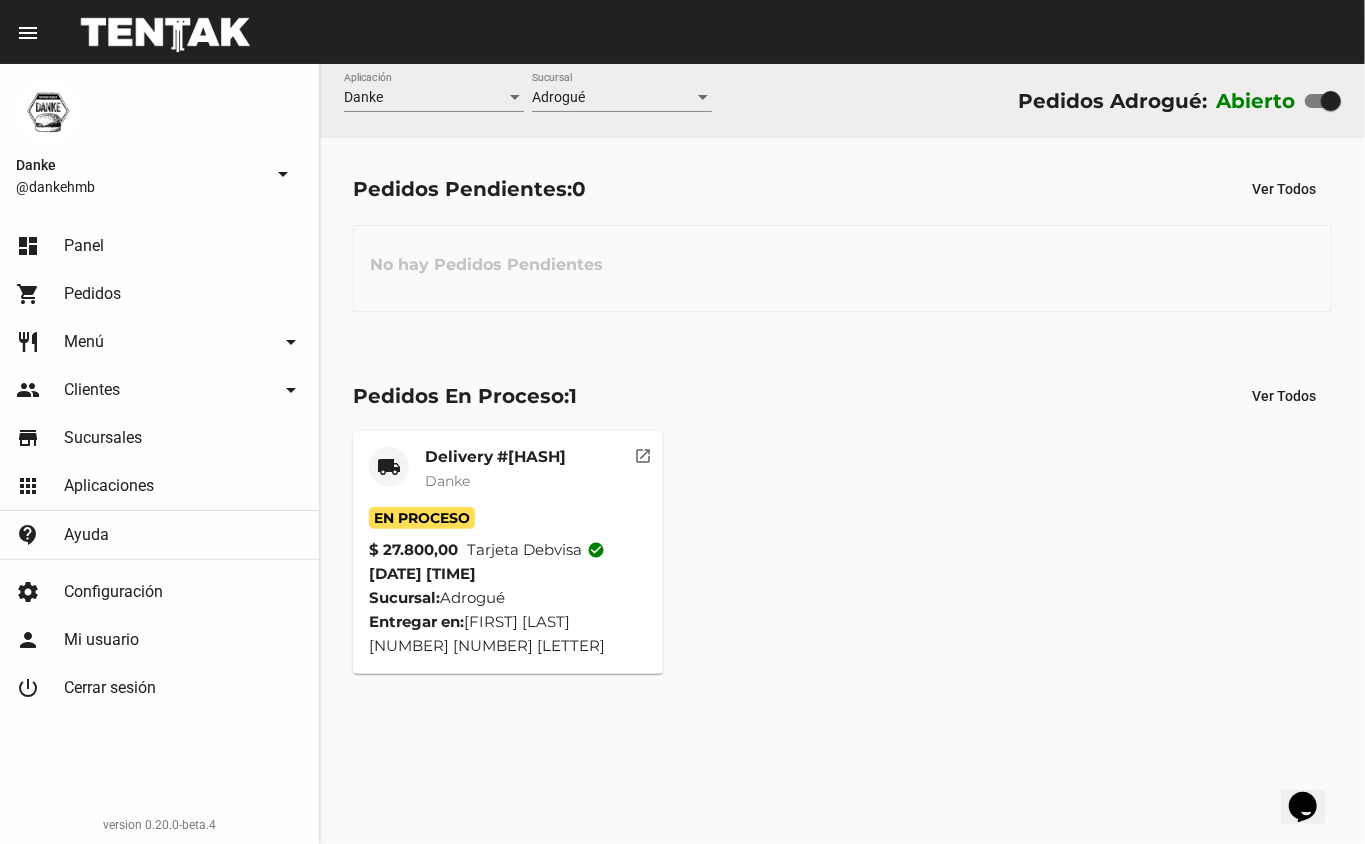 click on "$ 27.800,00" 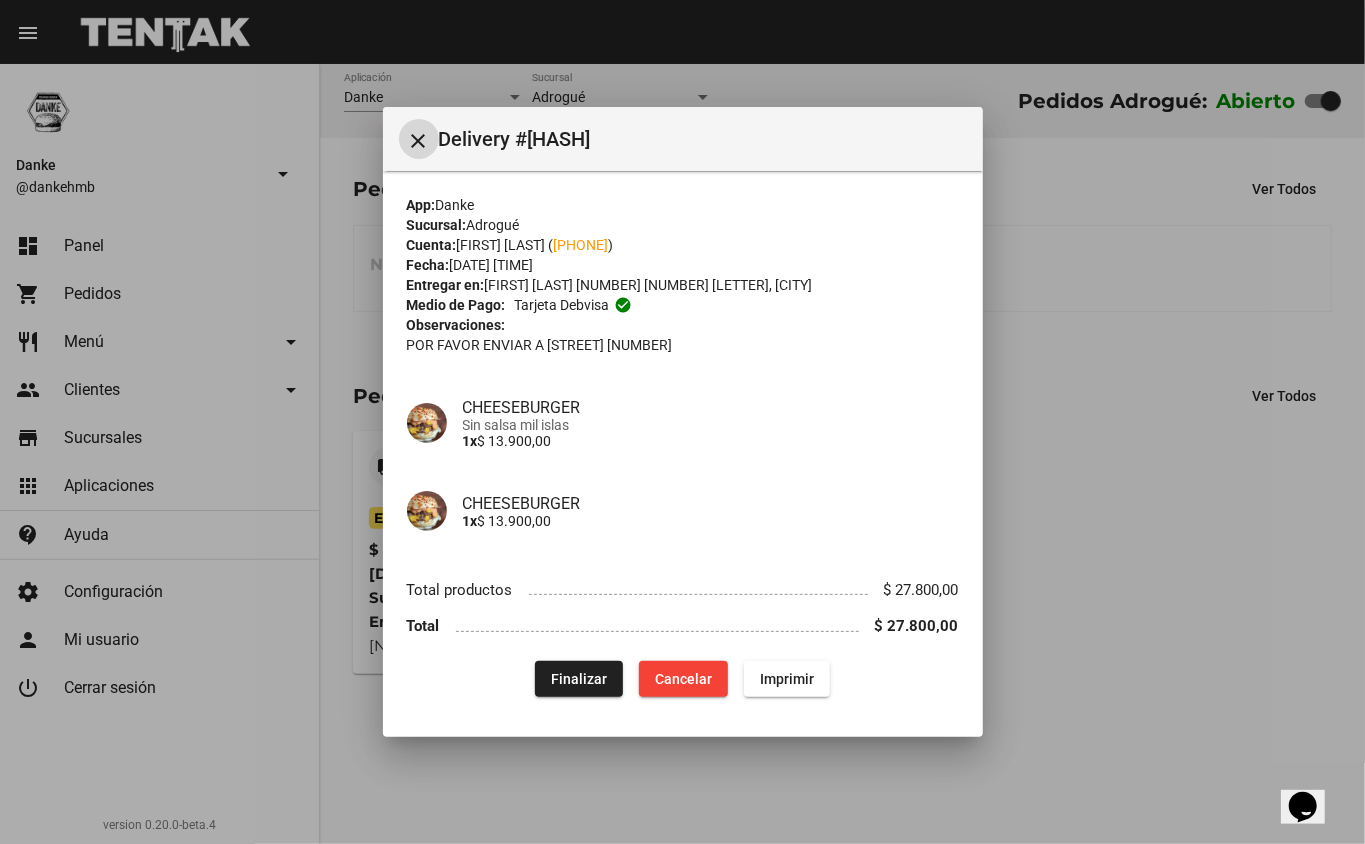 click at bounding box center [682, 422] 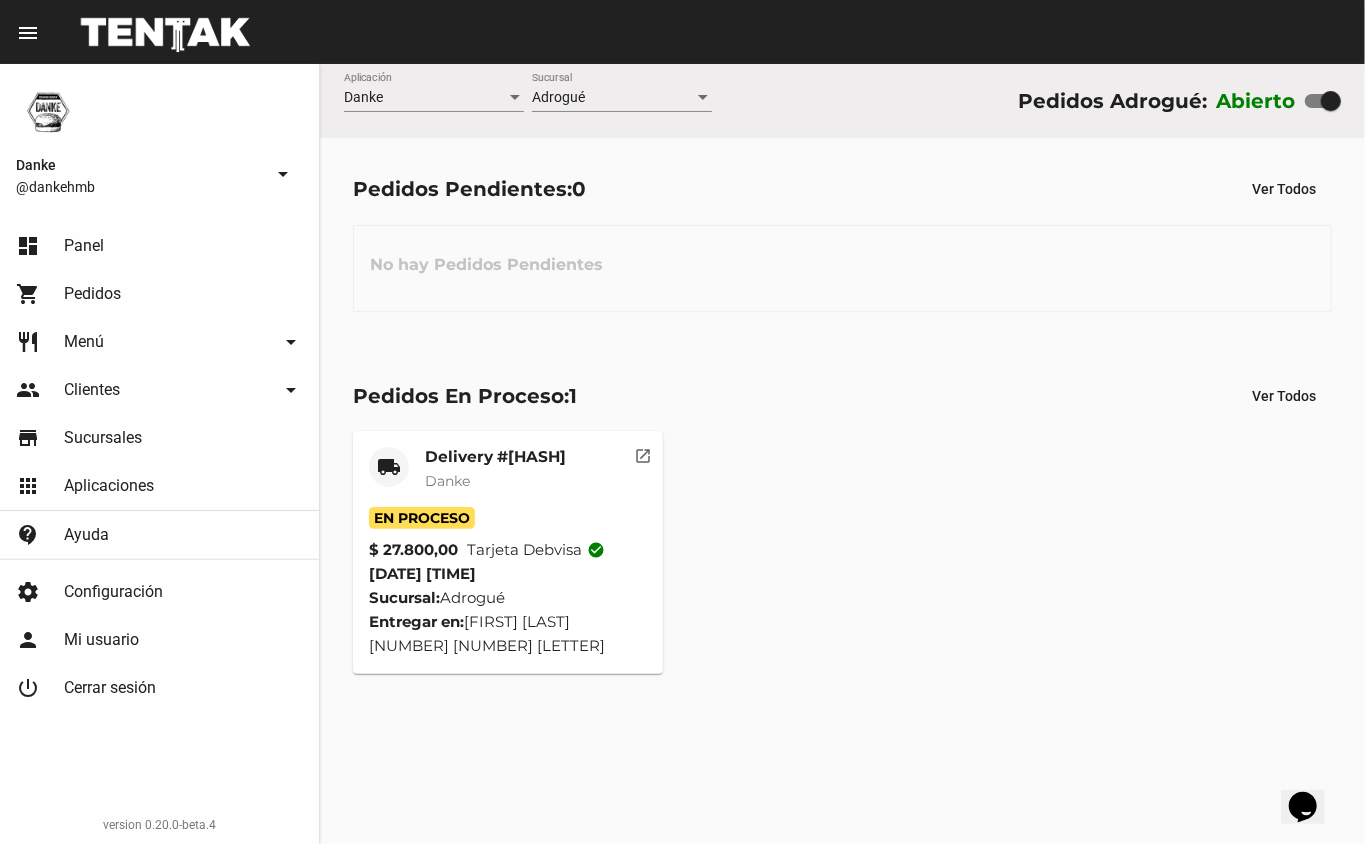 click on "Danke" 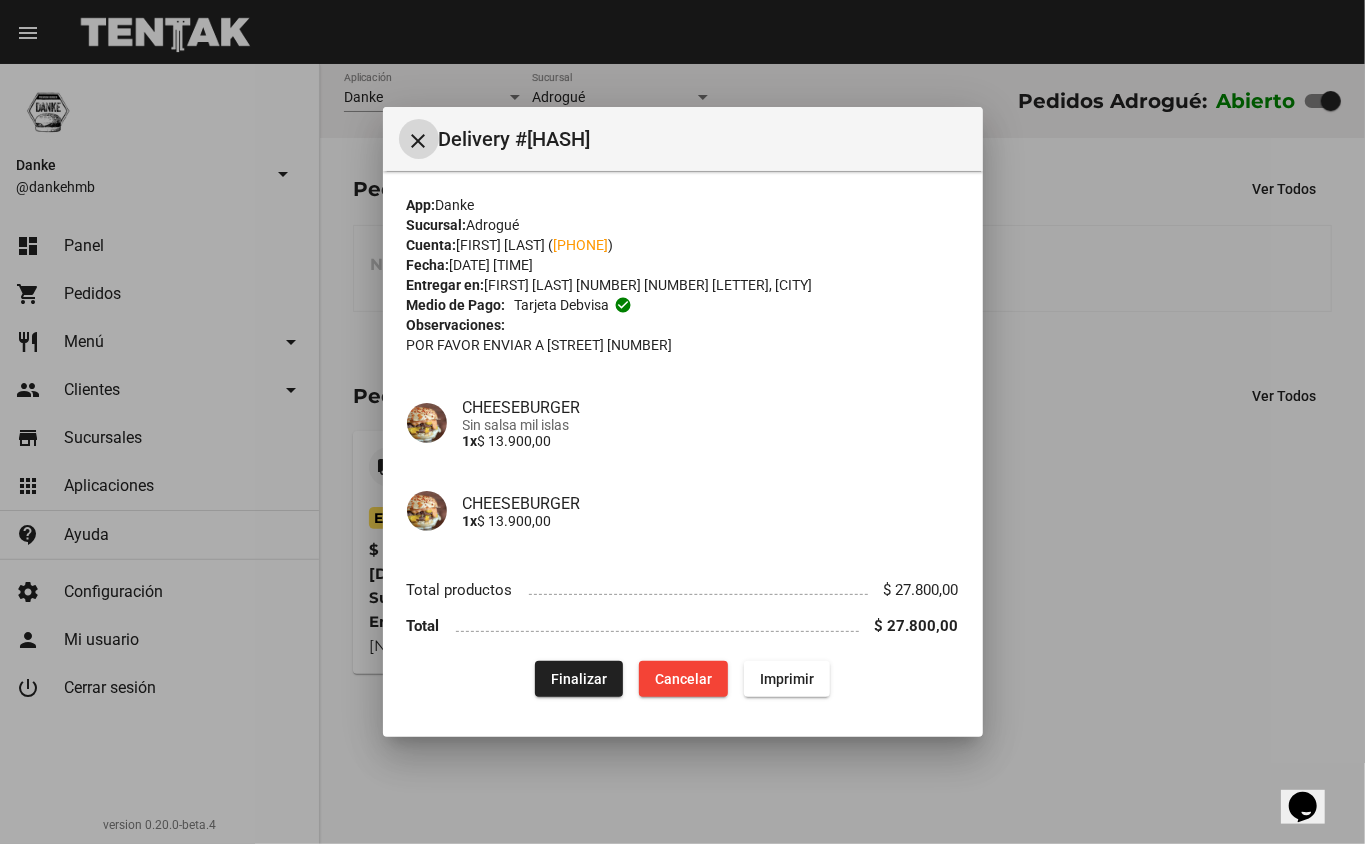 click on "Finalizar" 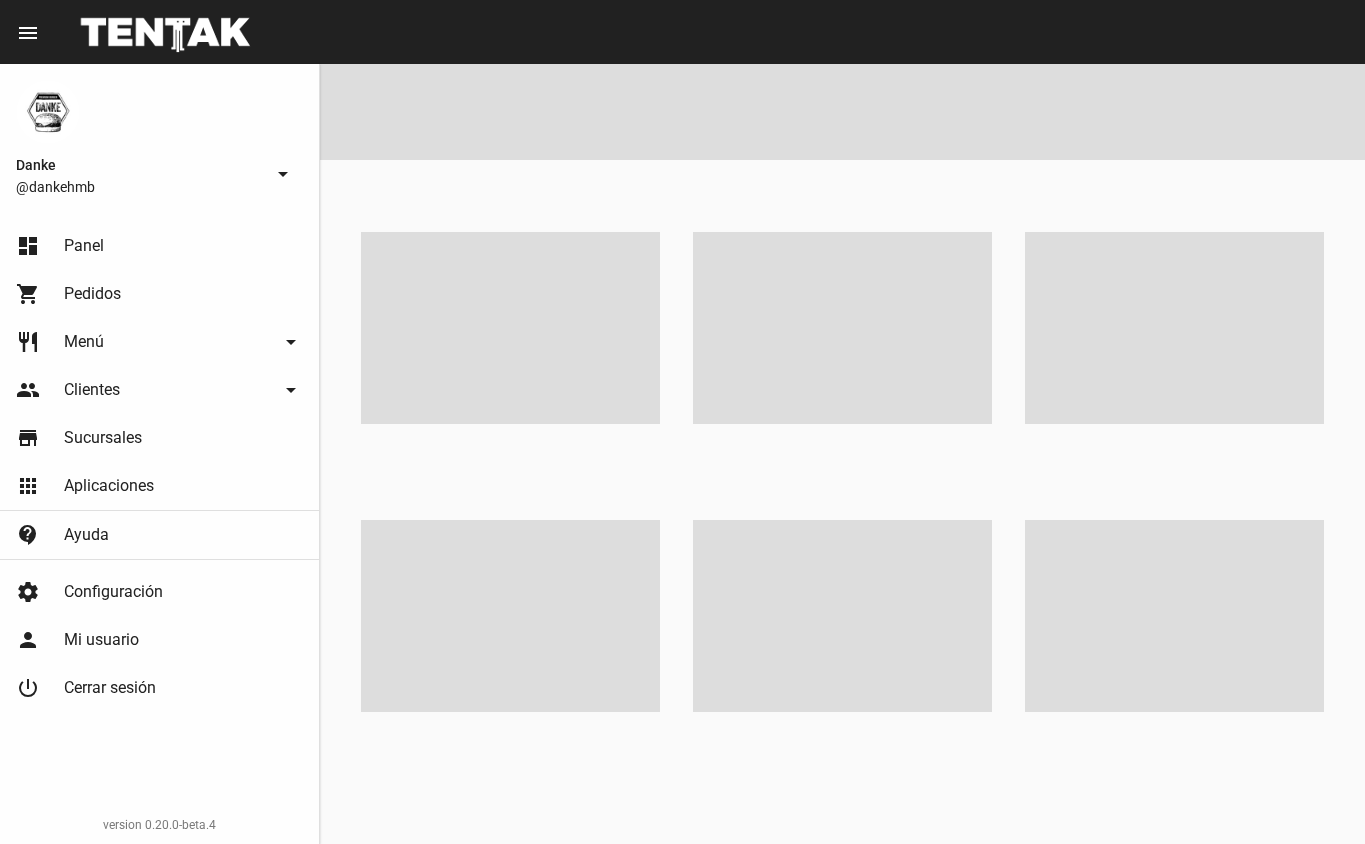 scroll, scrollTop: 0, scrollLeft: 0, axis: both 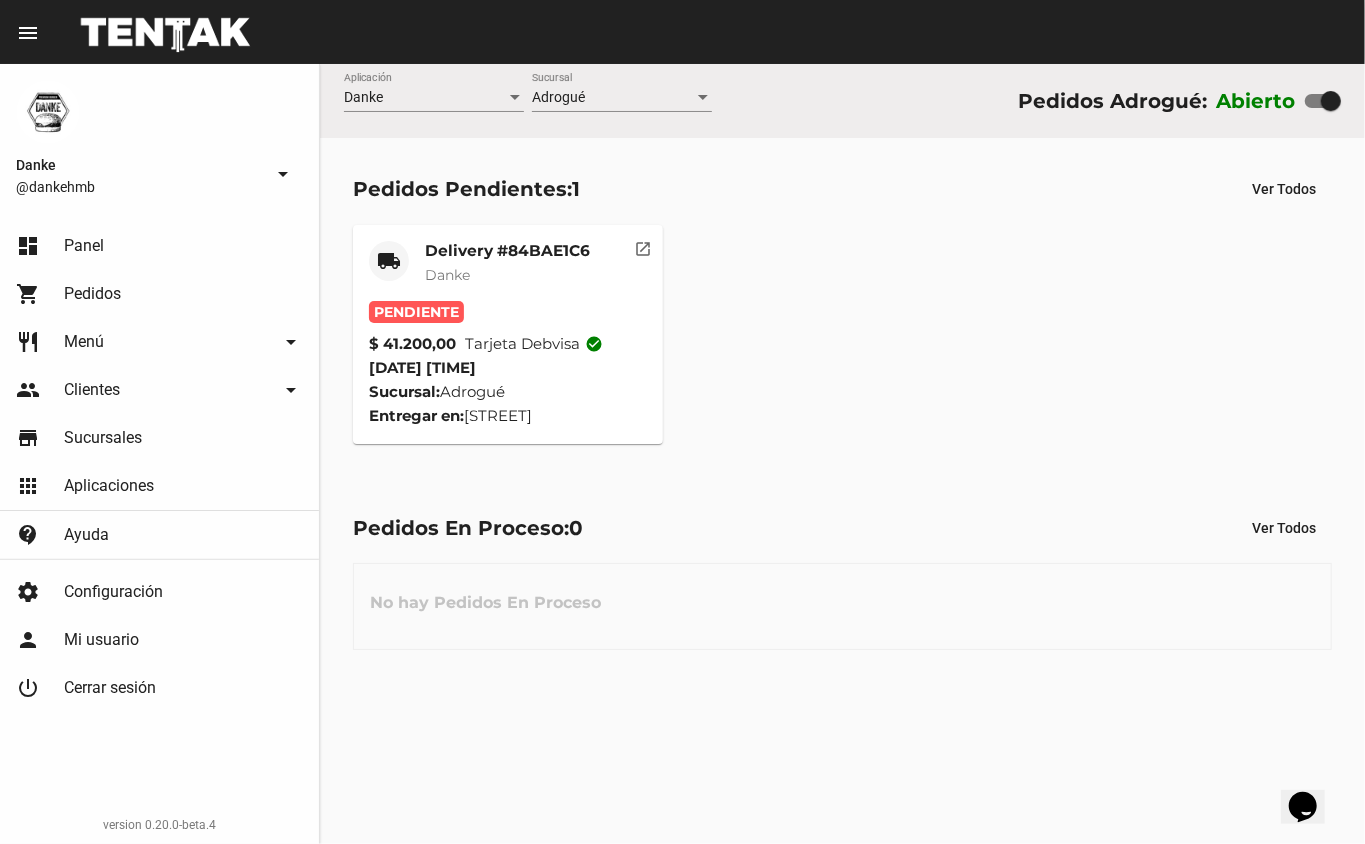 click on "Delivery #84BAE1C6" 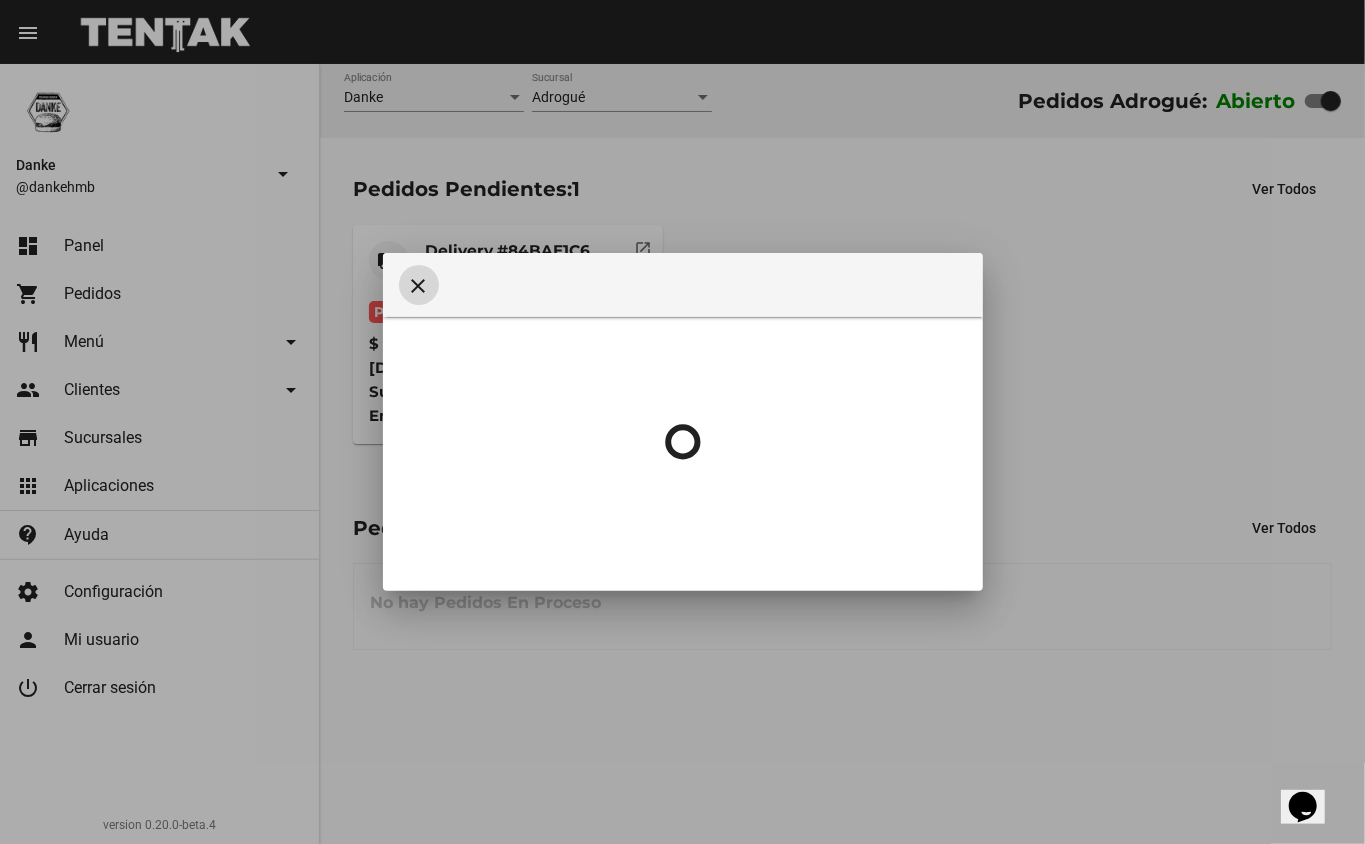 type 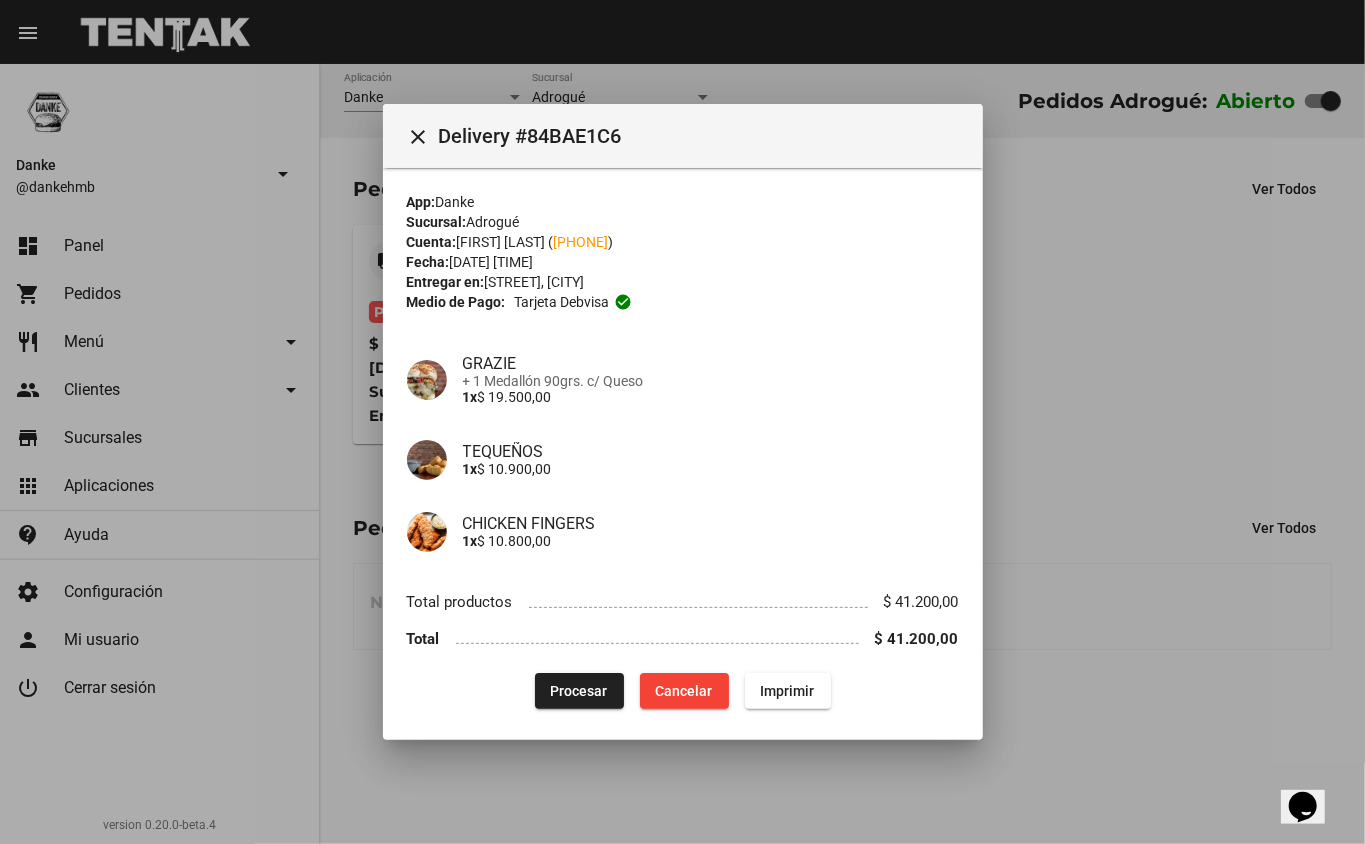 click on "Procesar" 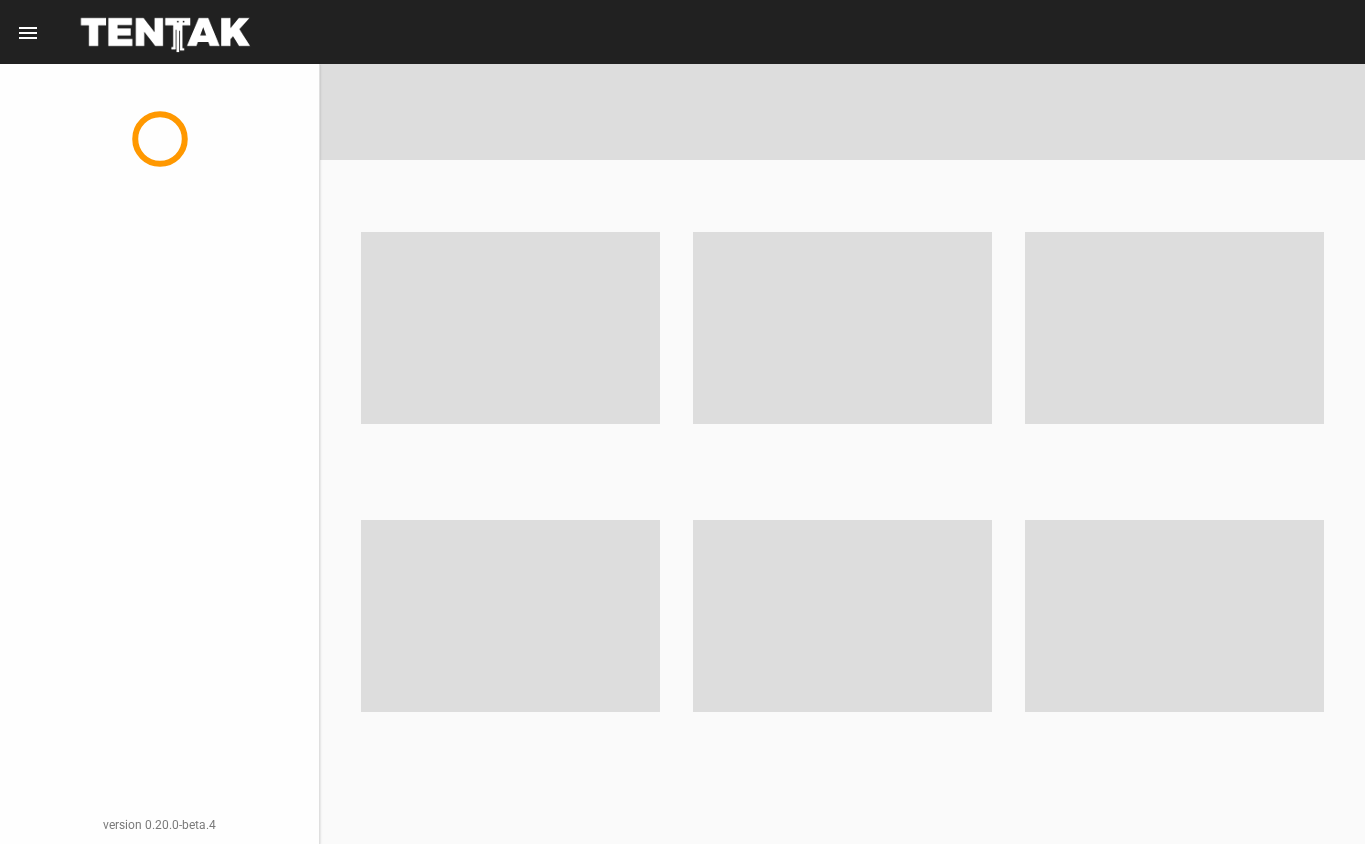 scroll, scrollTop: 0, scrollLeft: 0, axis: both 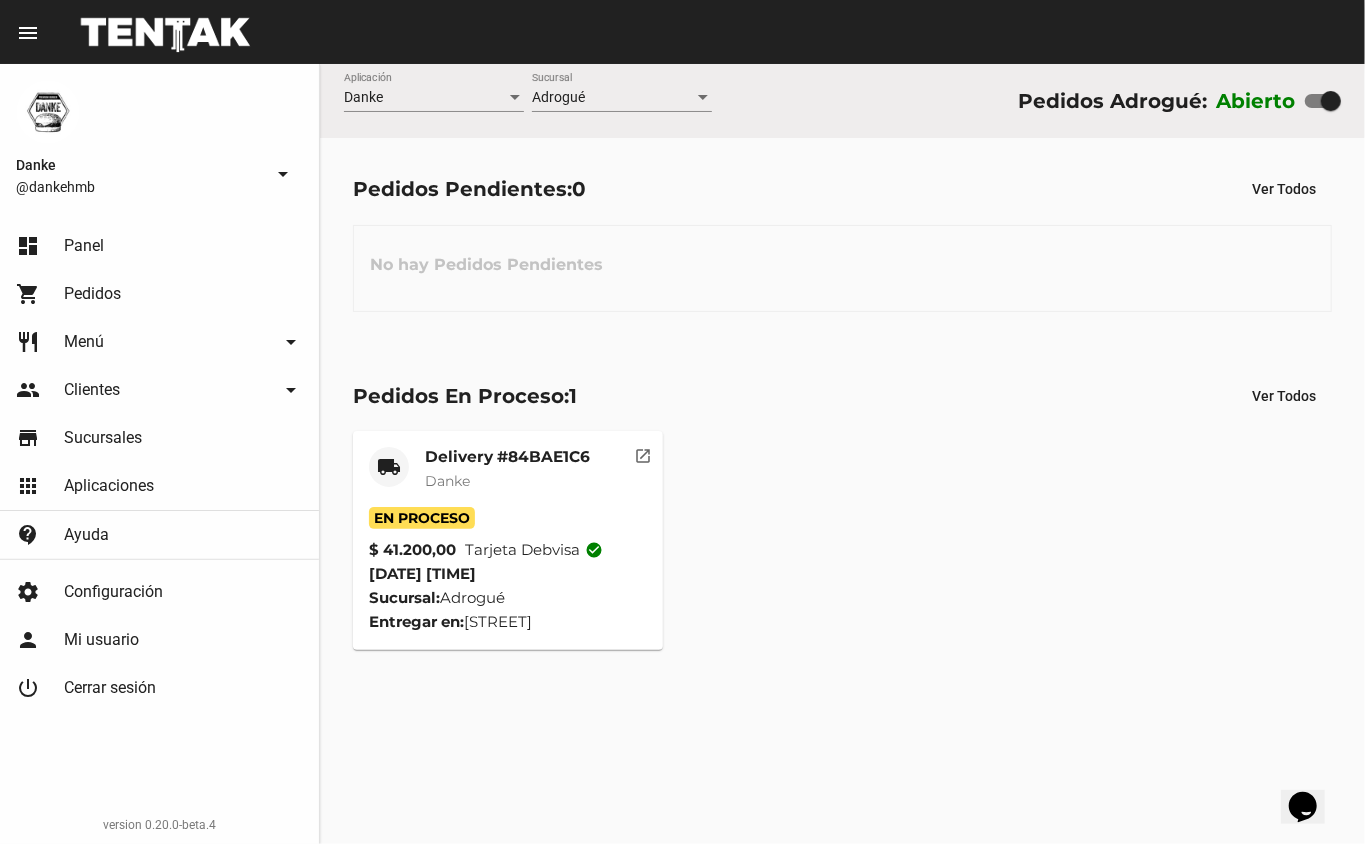 click on "Danke" 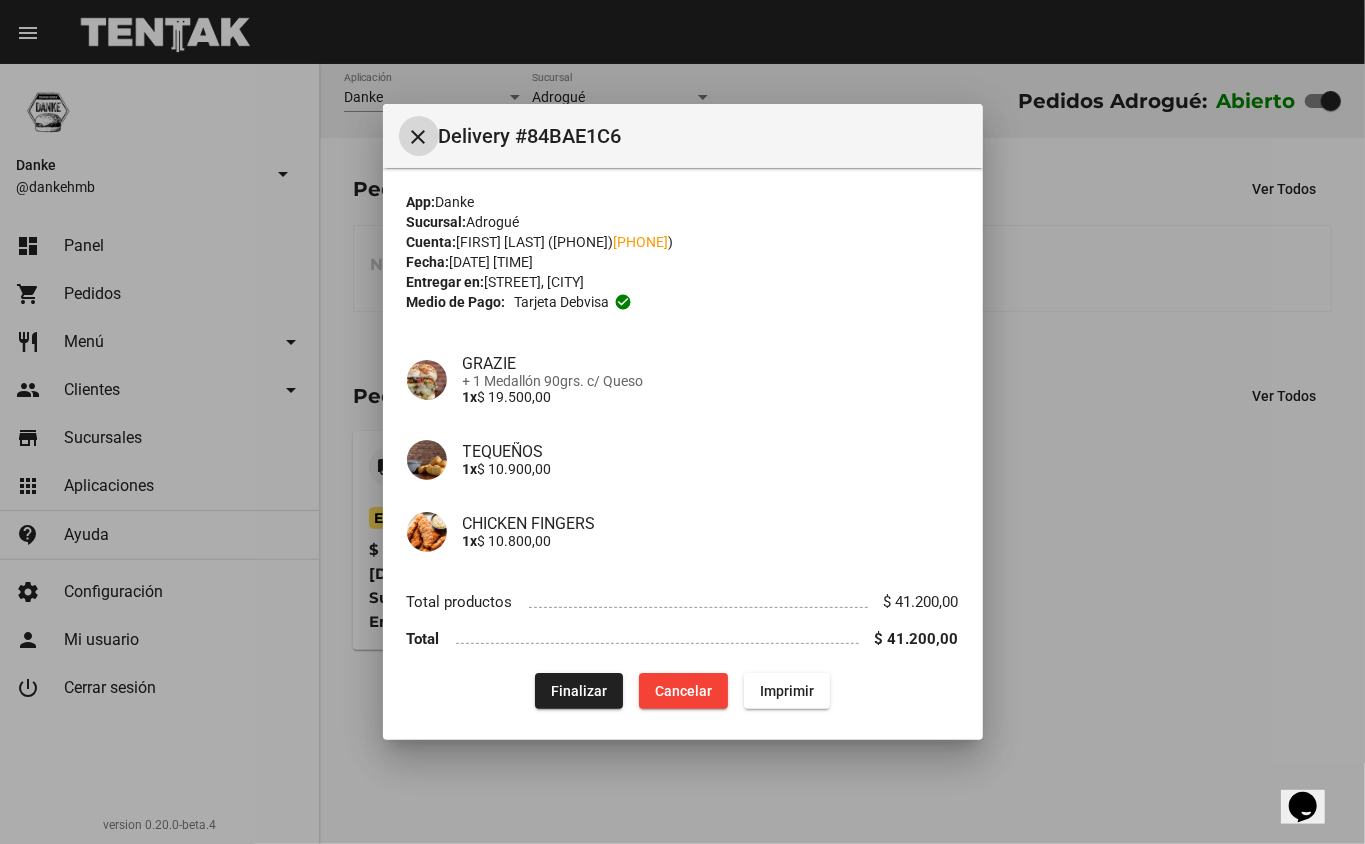 click on "Finalizar" 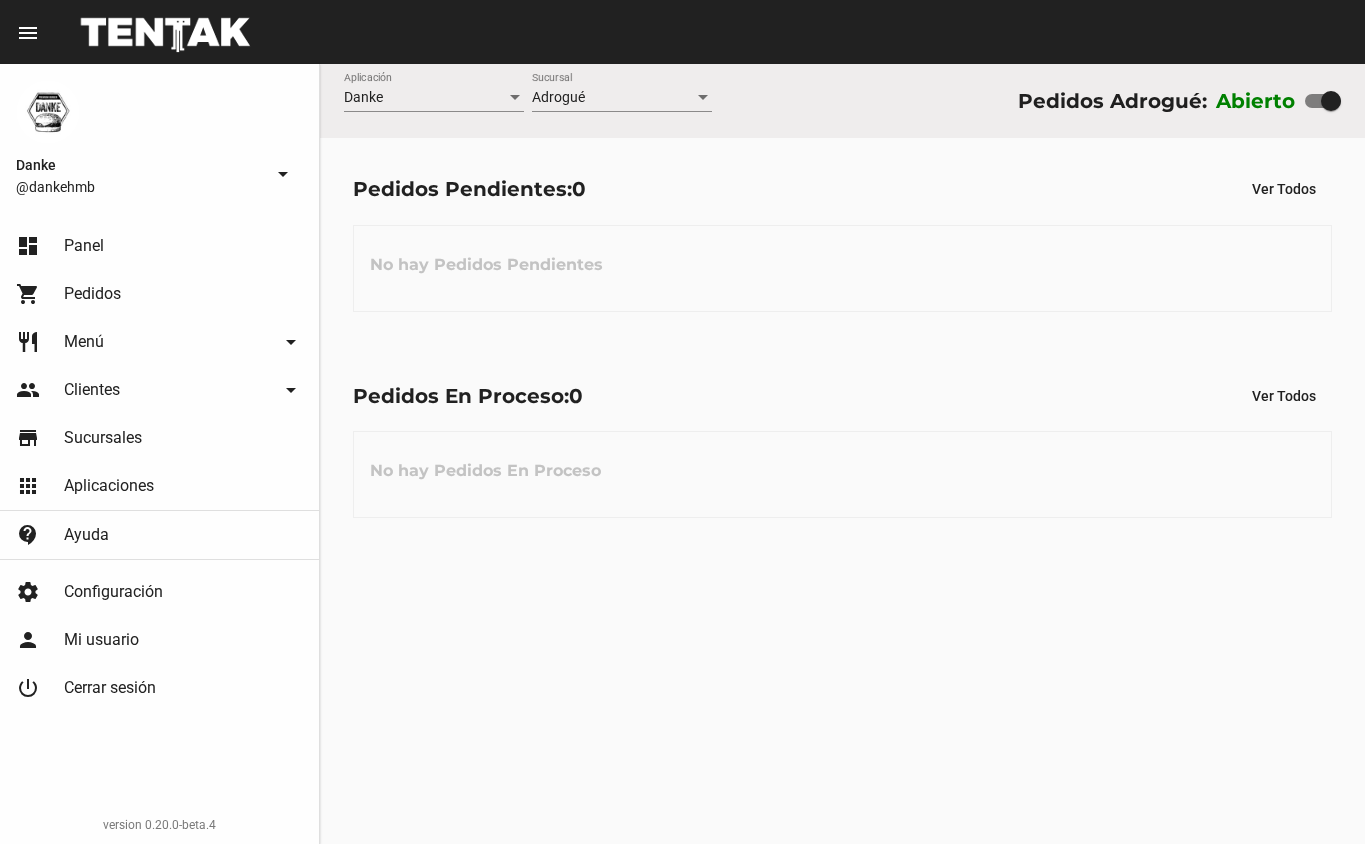 scroll, scrollTop: 0, scrollLeft: 0, axis: both 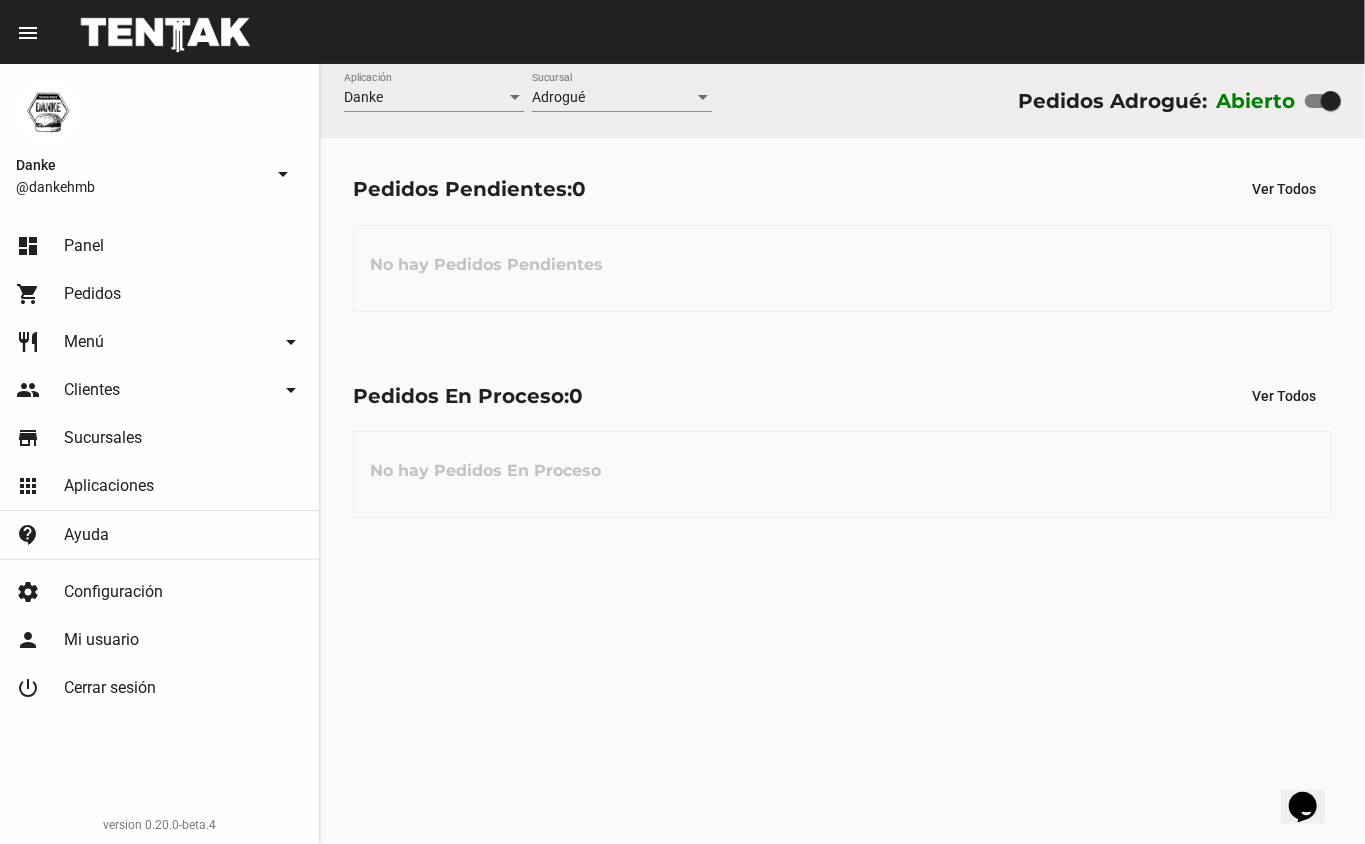 click at bounding box center [1331, 101] 